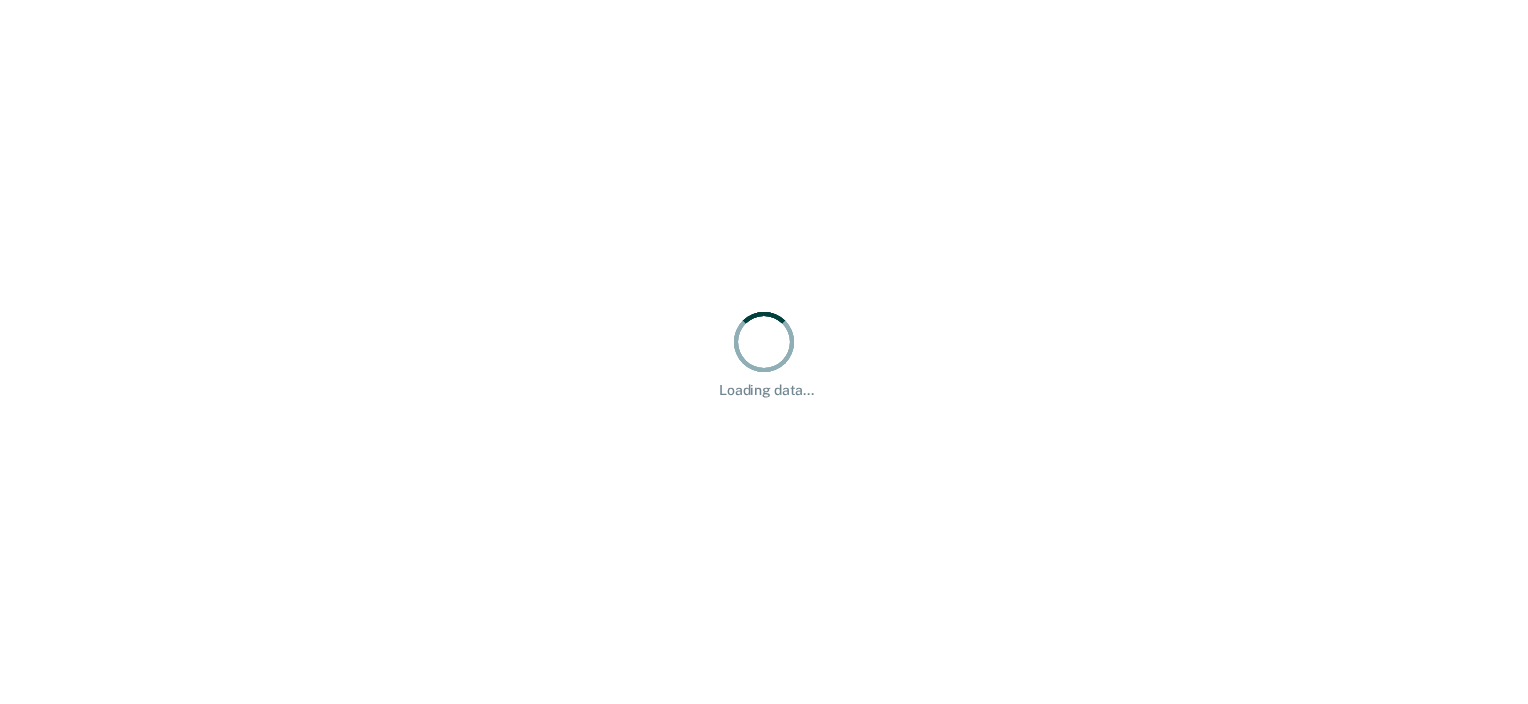 scroll, scrollTop: 0, scrollLeft: 0, axis: both 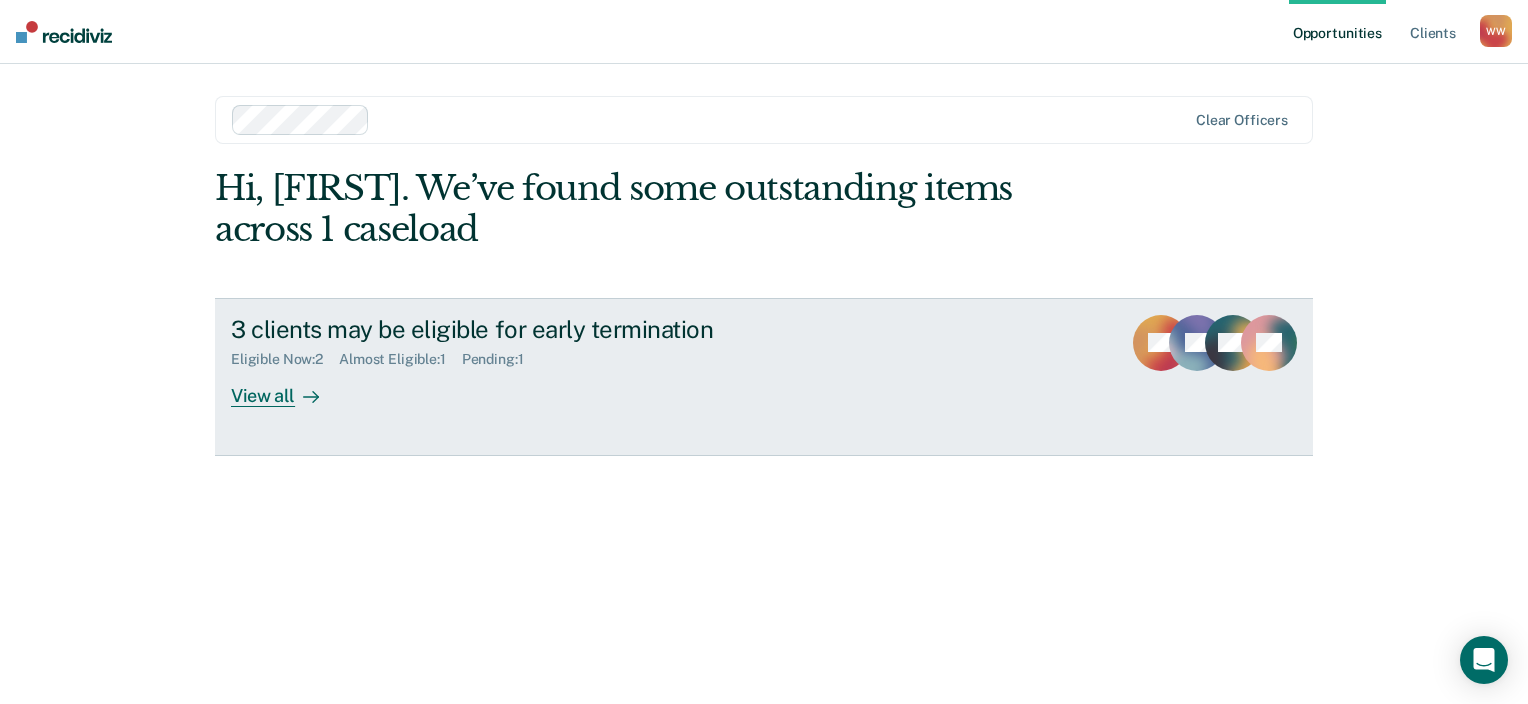 click on "View all" at bounding box center [287, 387] 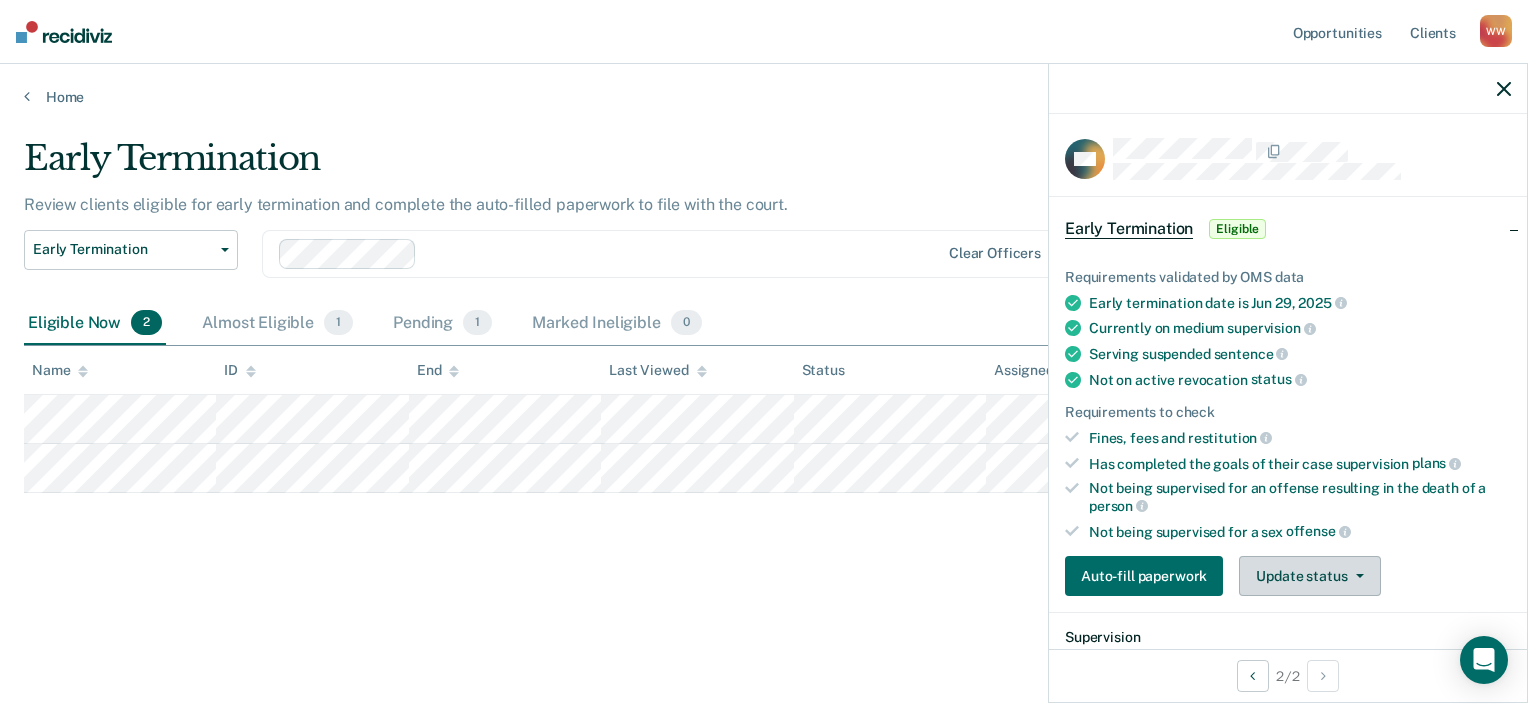click on "Update status" at bounding box center [1309, 576] 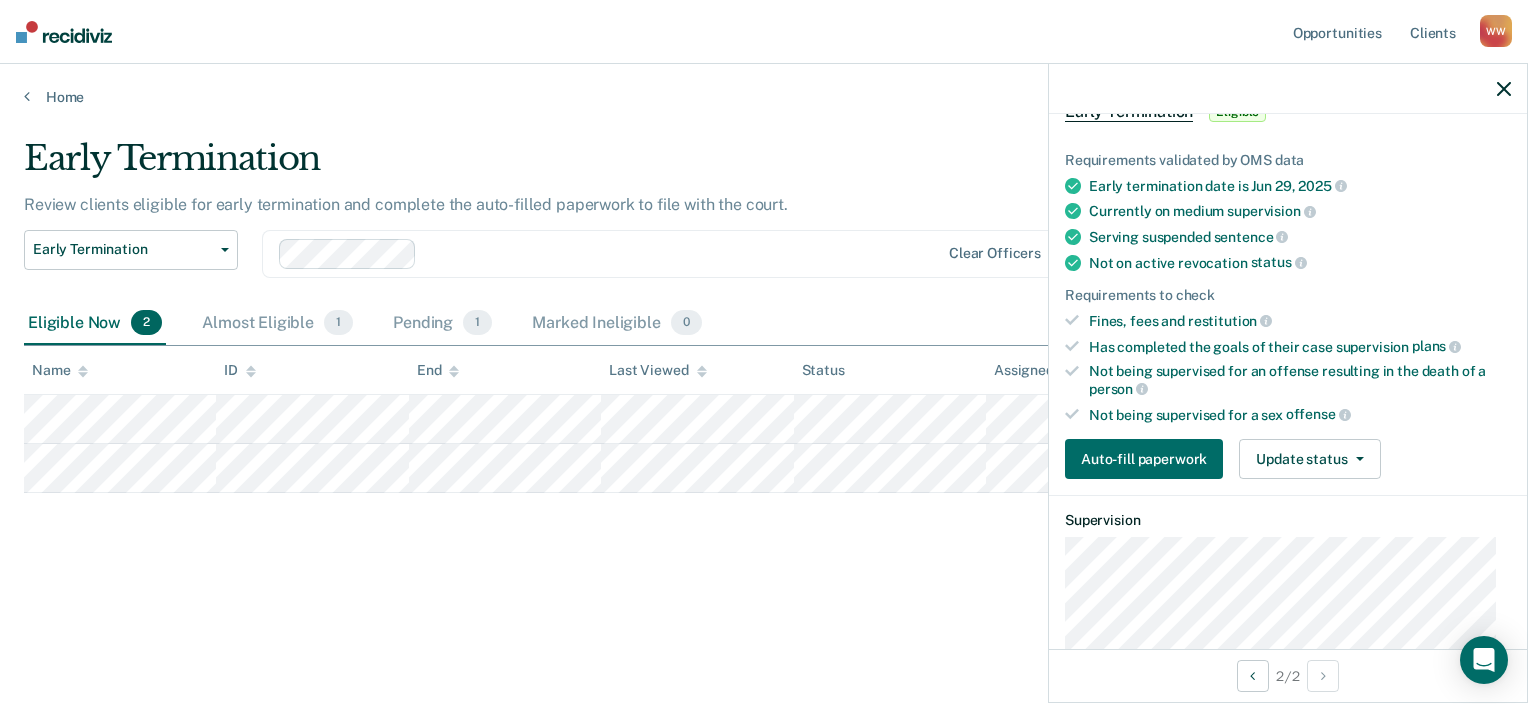 scroll, scrollTop: 121, scrollLeft: 0, axis: vertical 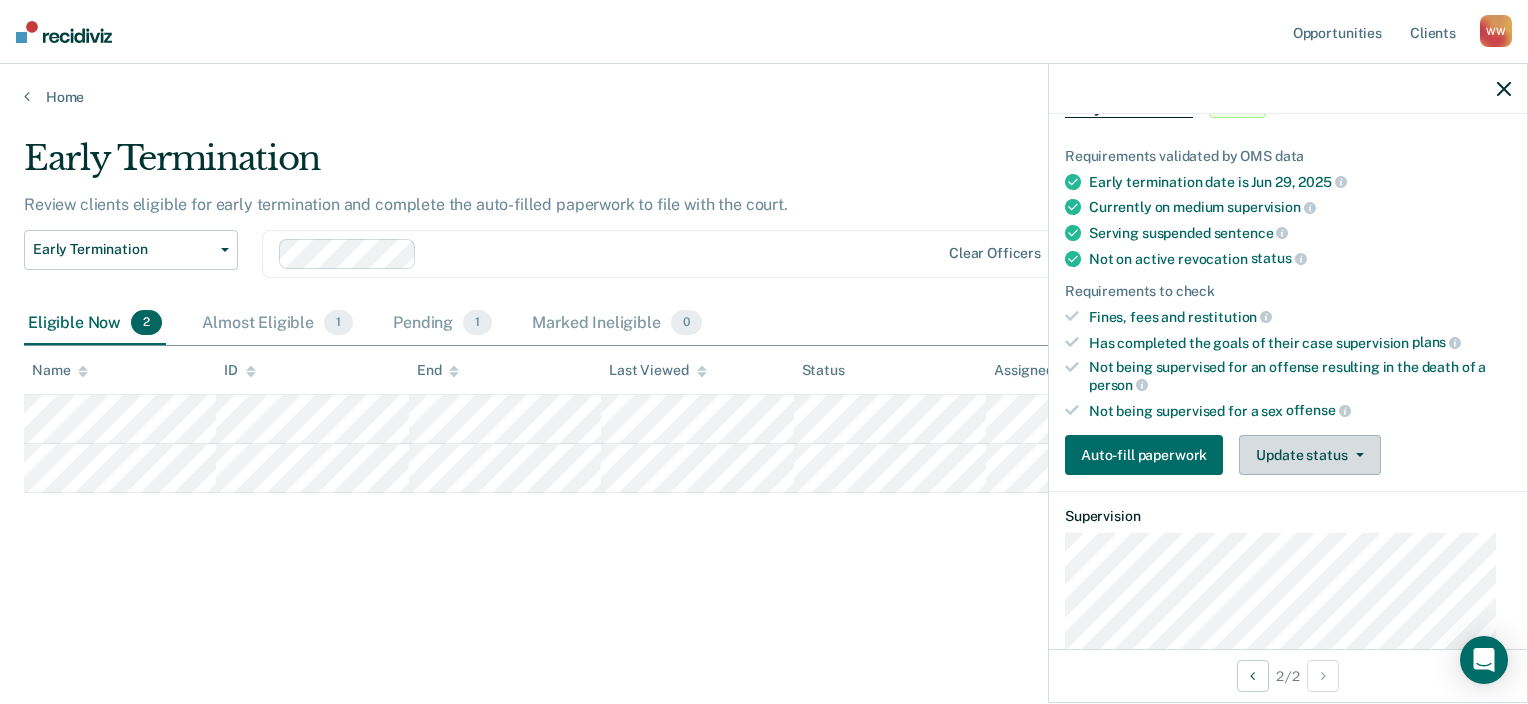 click on "Update status" at bounding box center [1309, 455] 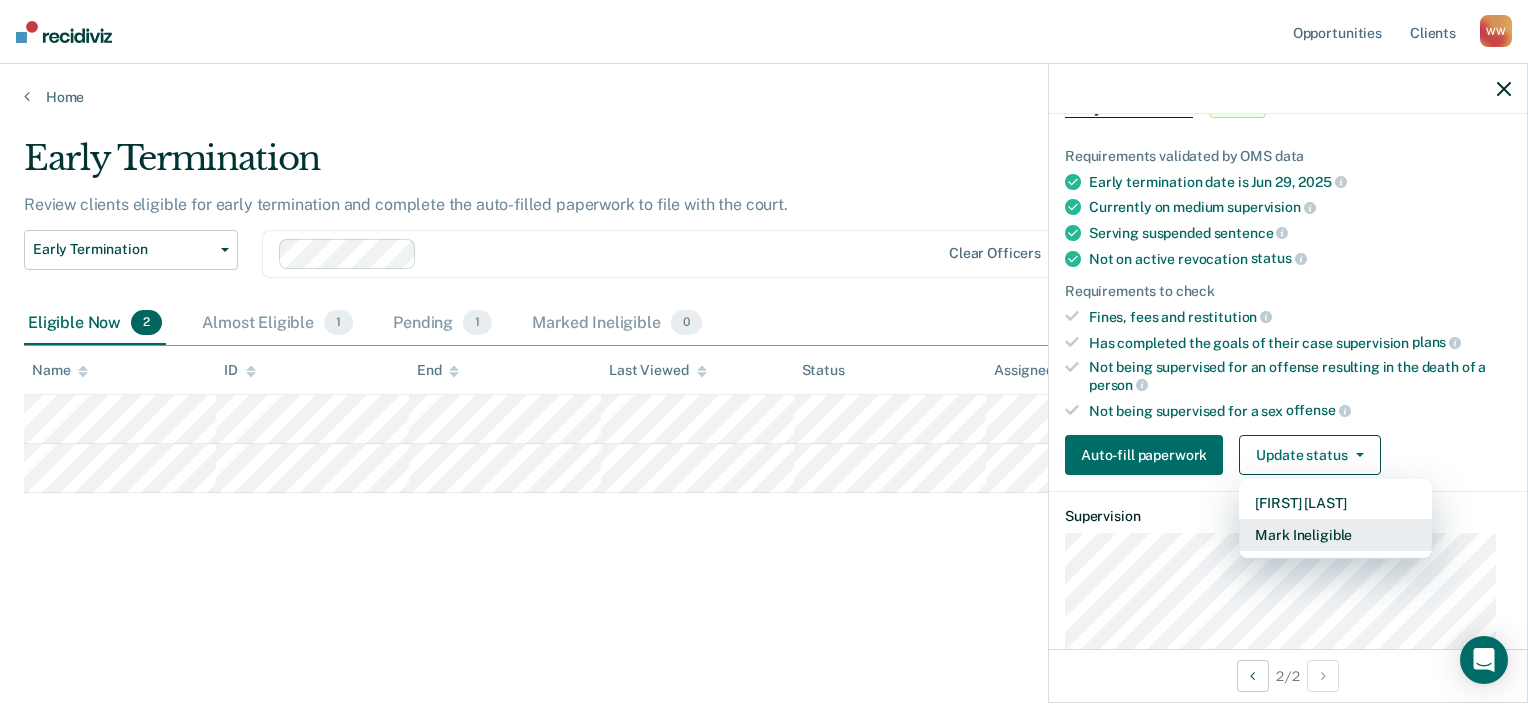 click on "Mark Ineligible" at bounding box center (1335, 535) 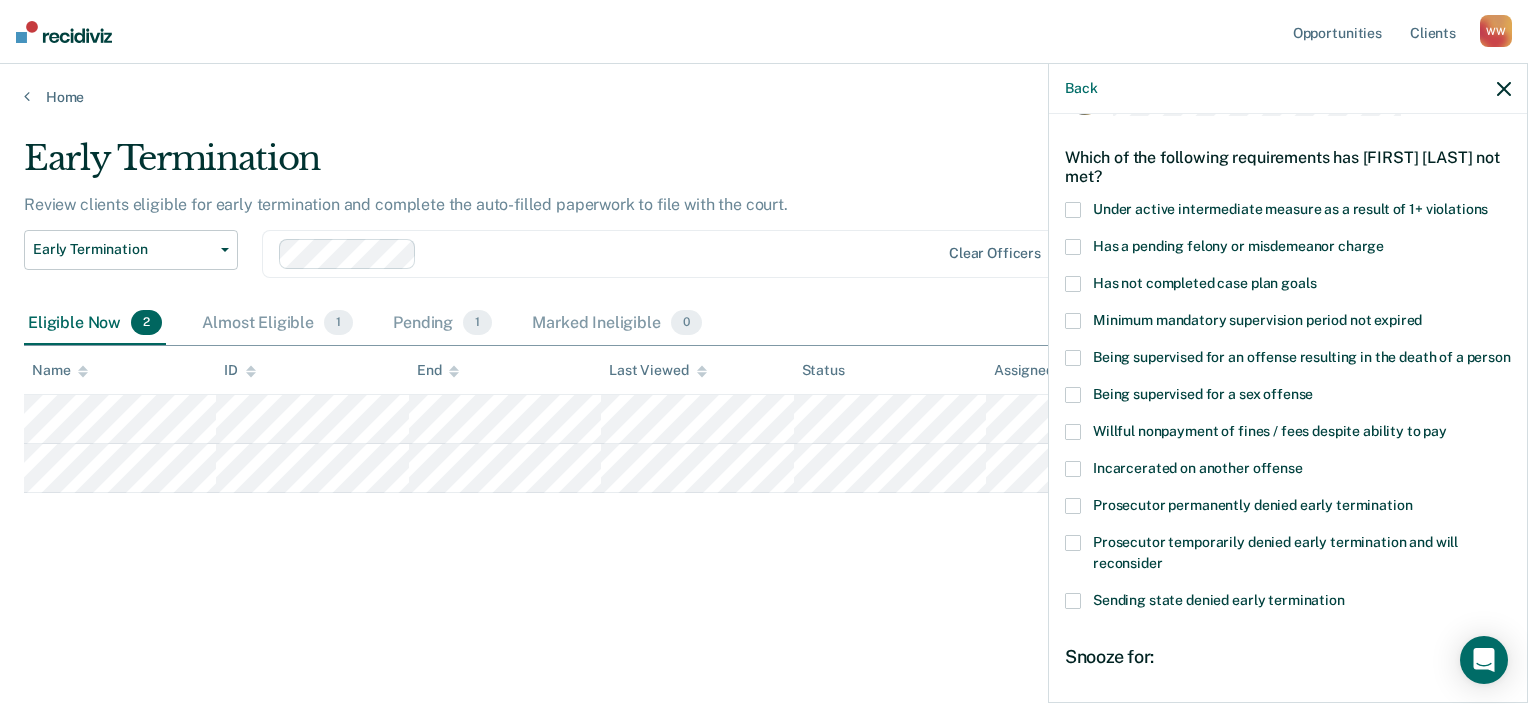 scroll, scrollTop: 60, scrollLeft: 0, axis: vertical 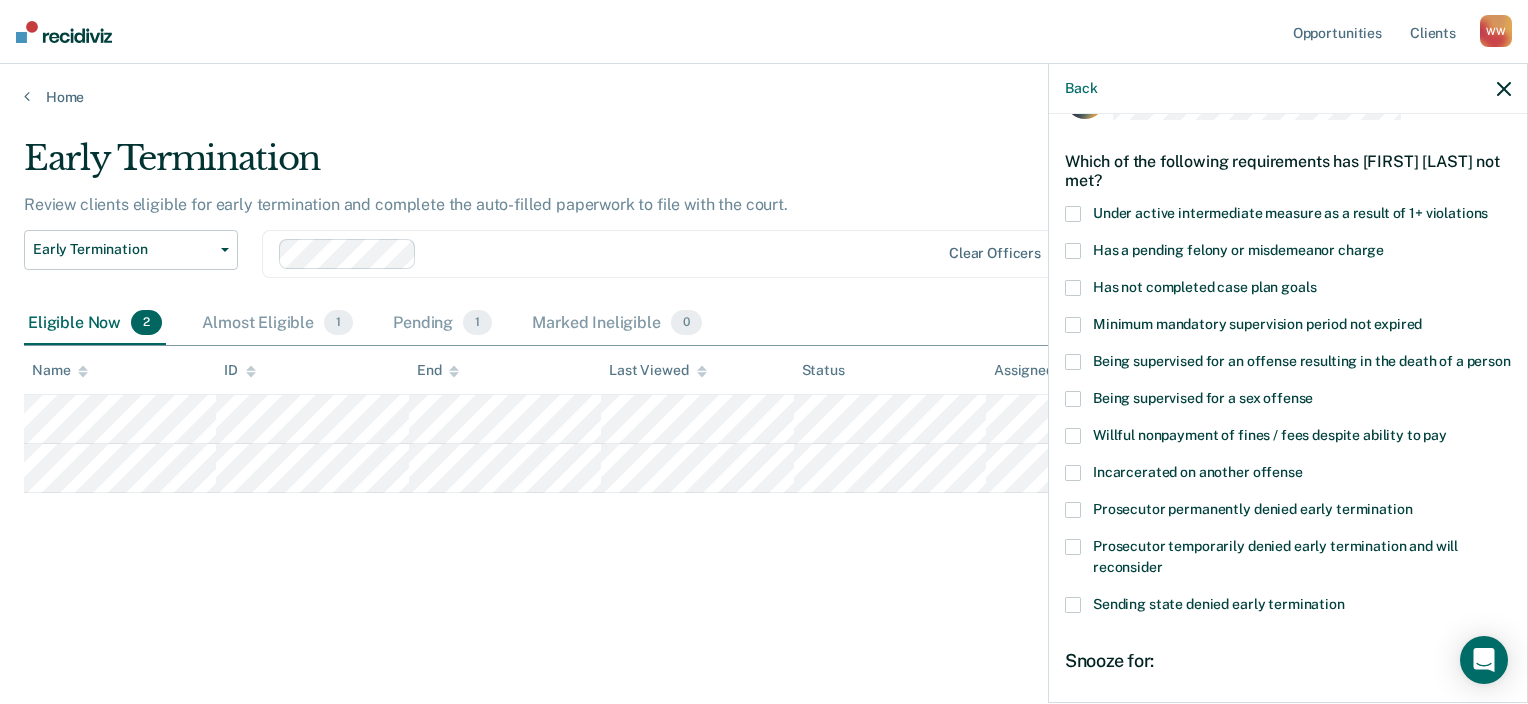 click at bounding box center [1073, 251] 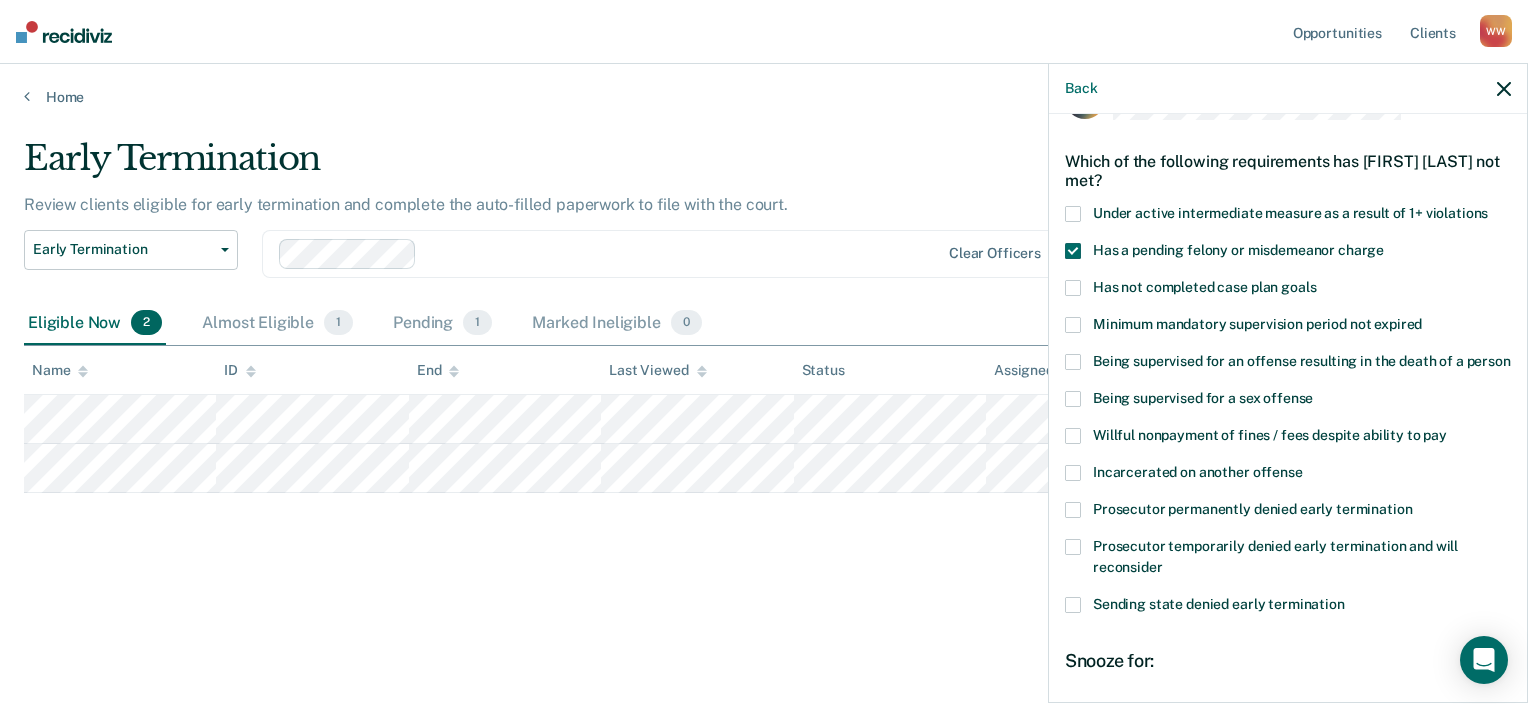 drag, startPoint x: 1078, startPoint y: 252, endPoint x: 1076, endPoint y: 284, distance: 32.06244 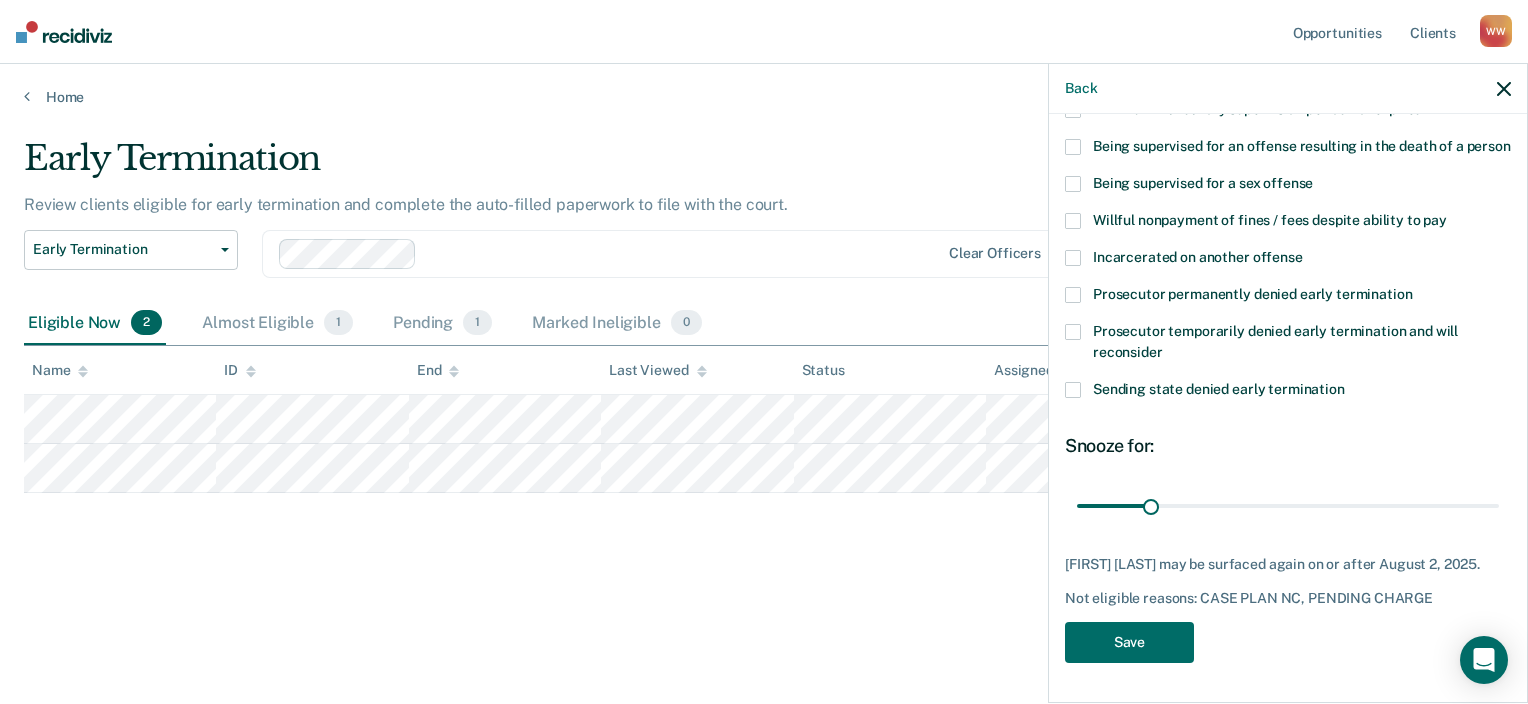 scroll, scrollTop: 296, scrollLeft: 0, axis: vertical 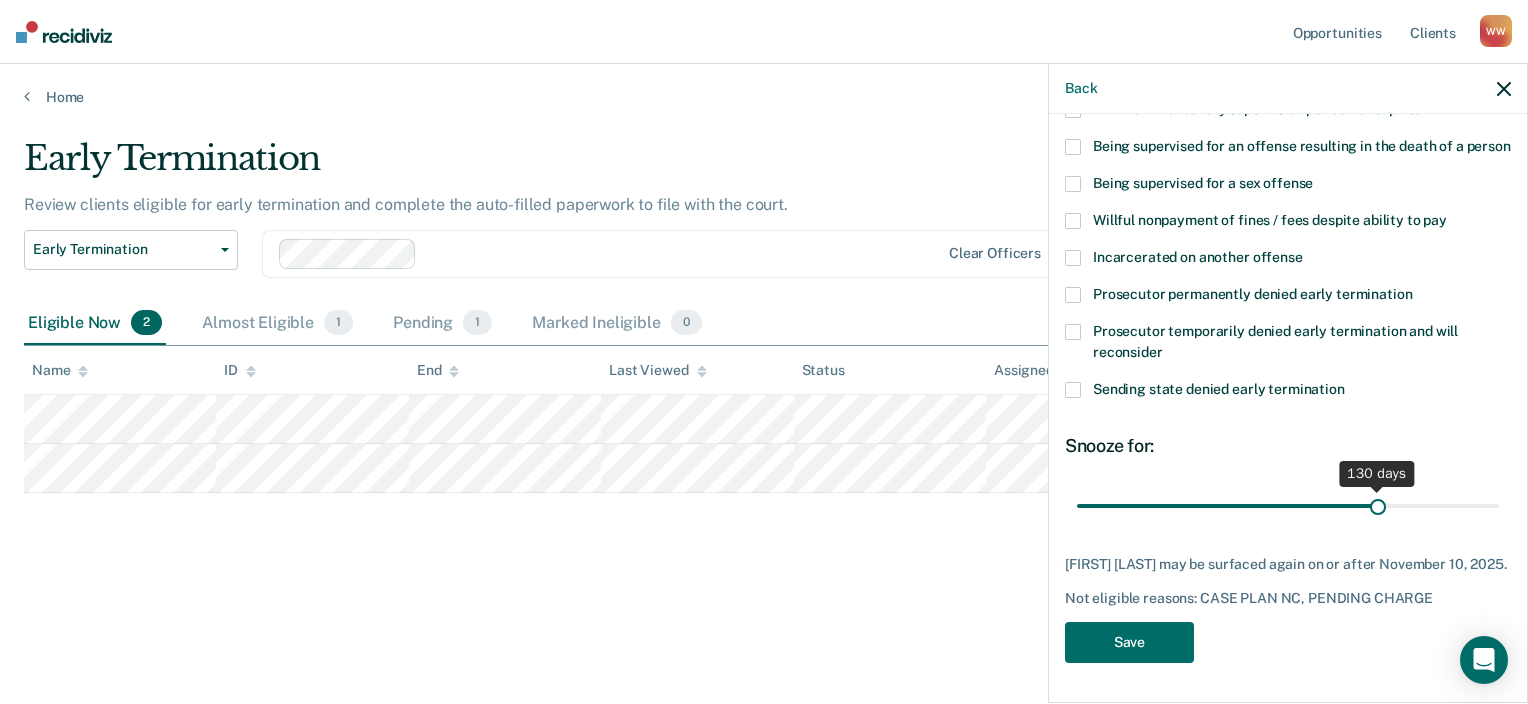drag, startPoint x: 1150, startPoint y: 508, endPoint x: 1366, endPoint y: 503, distance: 216.05786 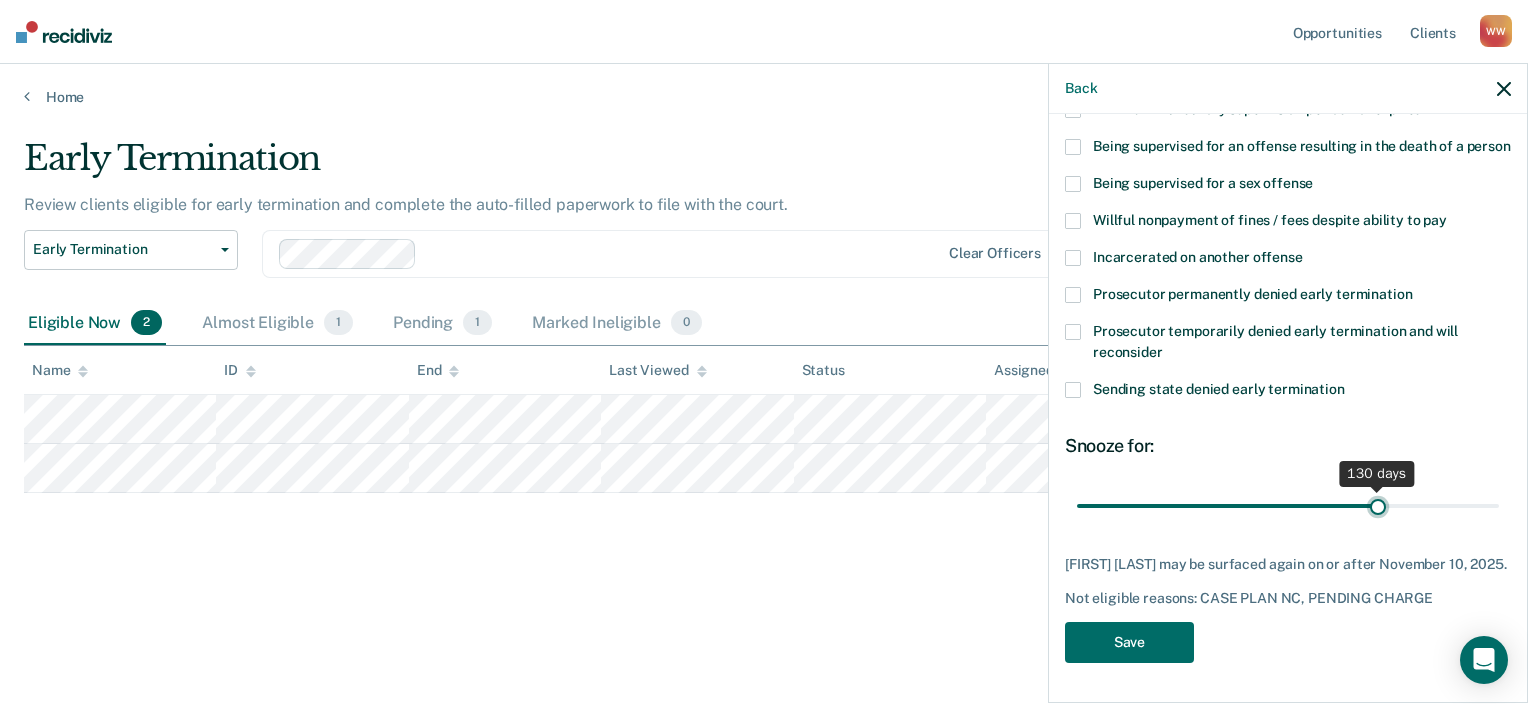 type on "130" 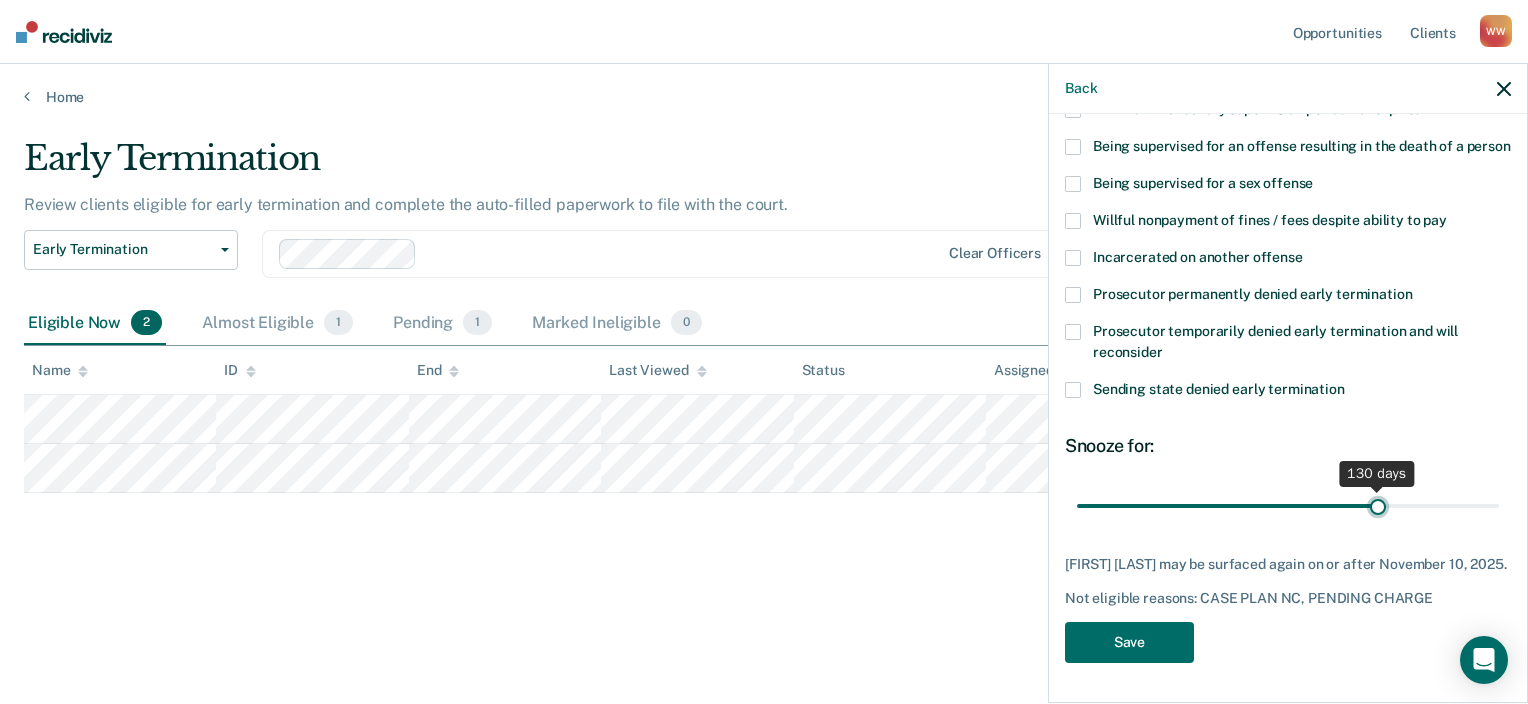 click at bounding box center (1288, 506) 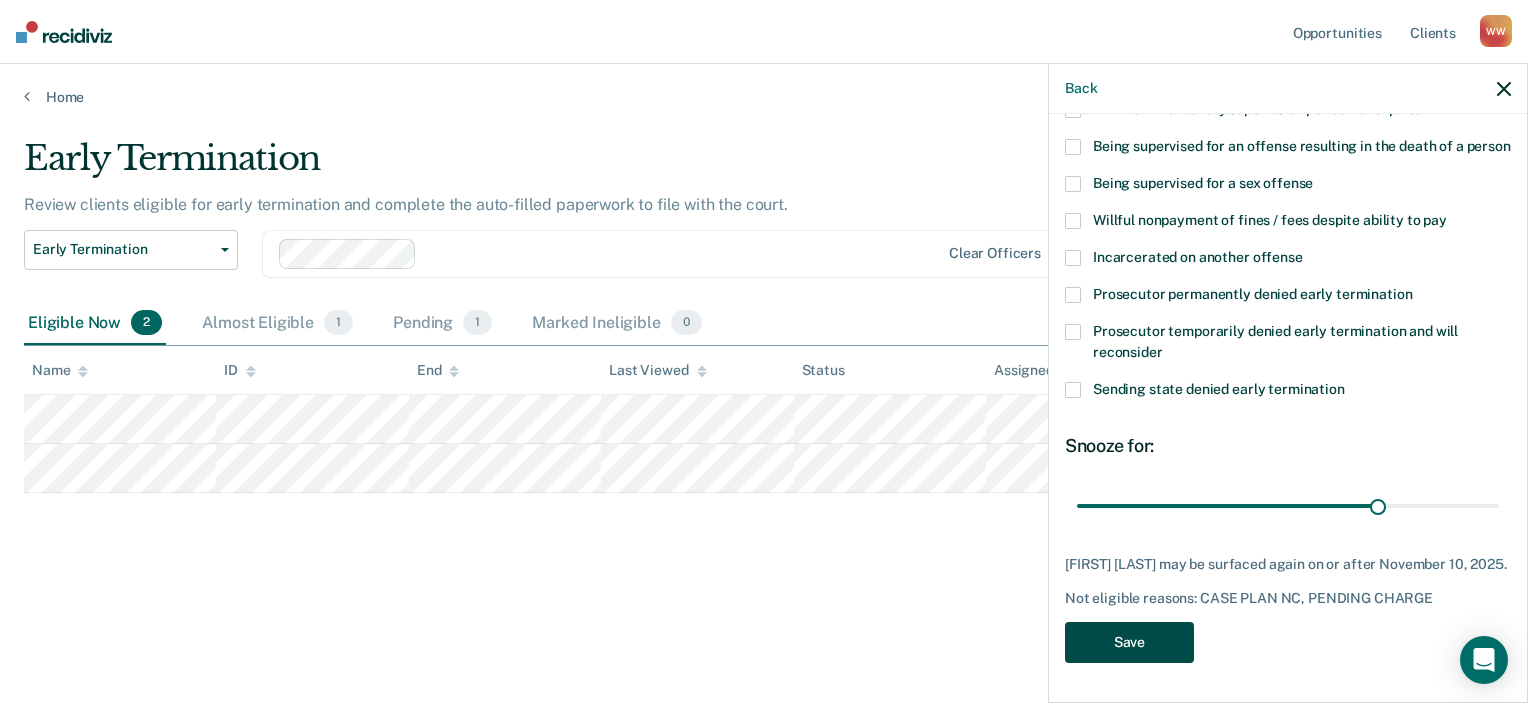 click on "Save" at bounding box center [1129, 642] 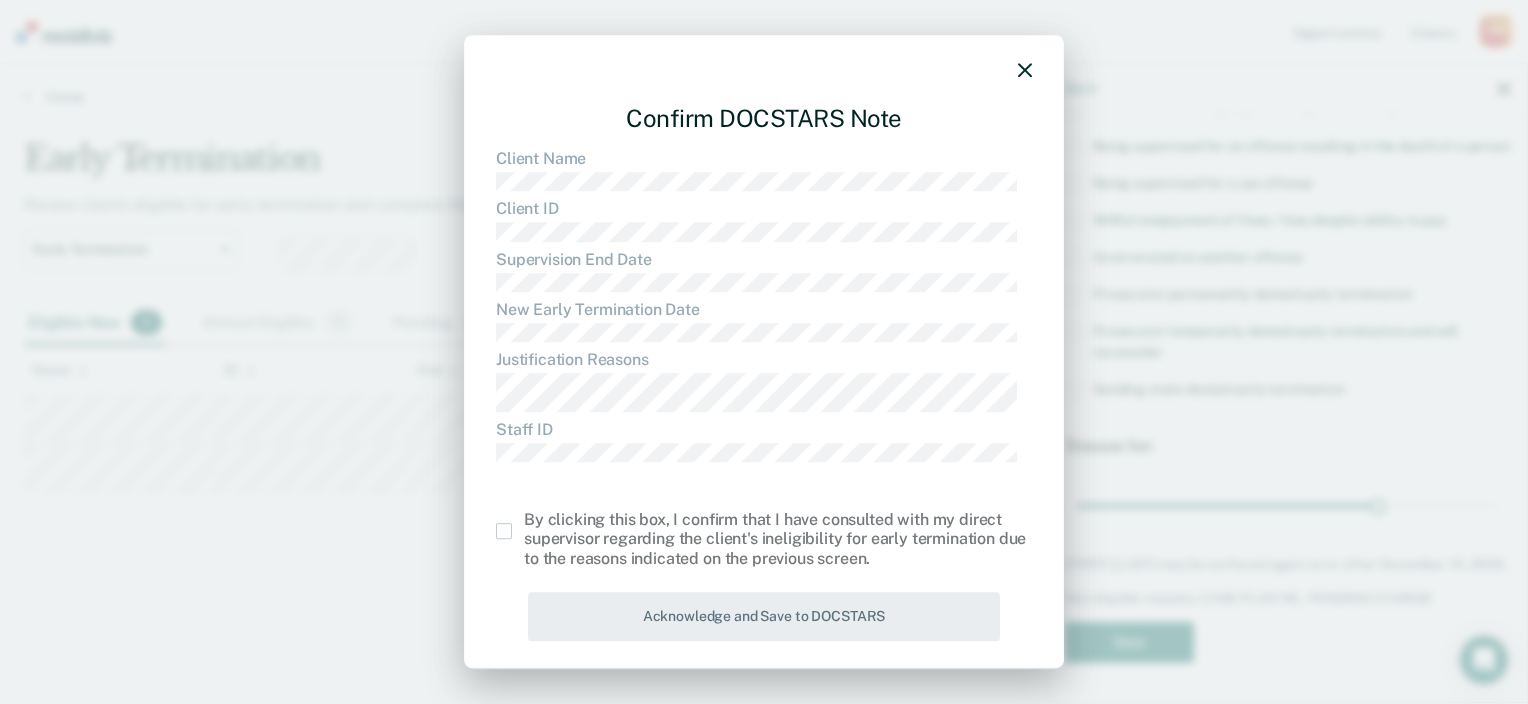 click at bounding box center (504, 531) 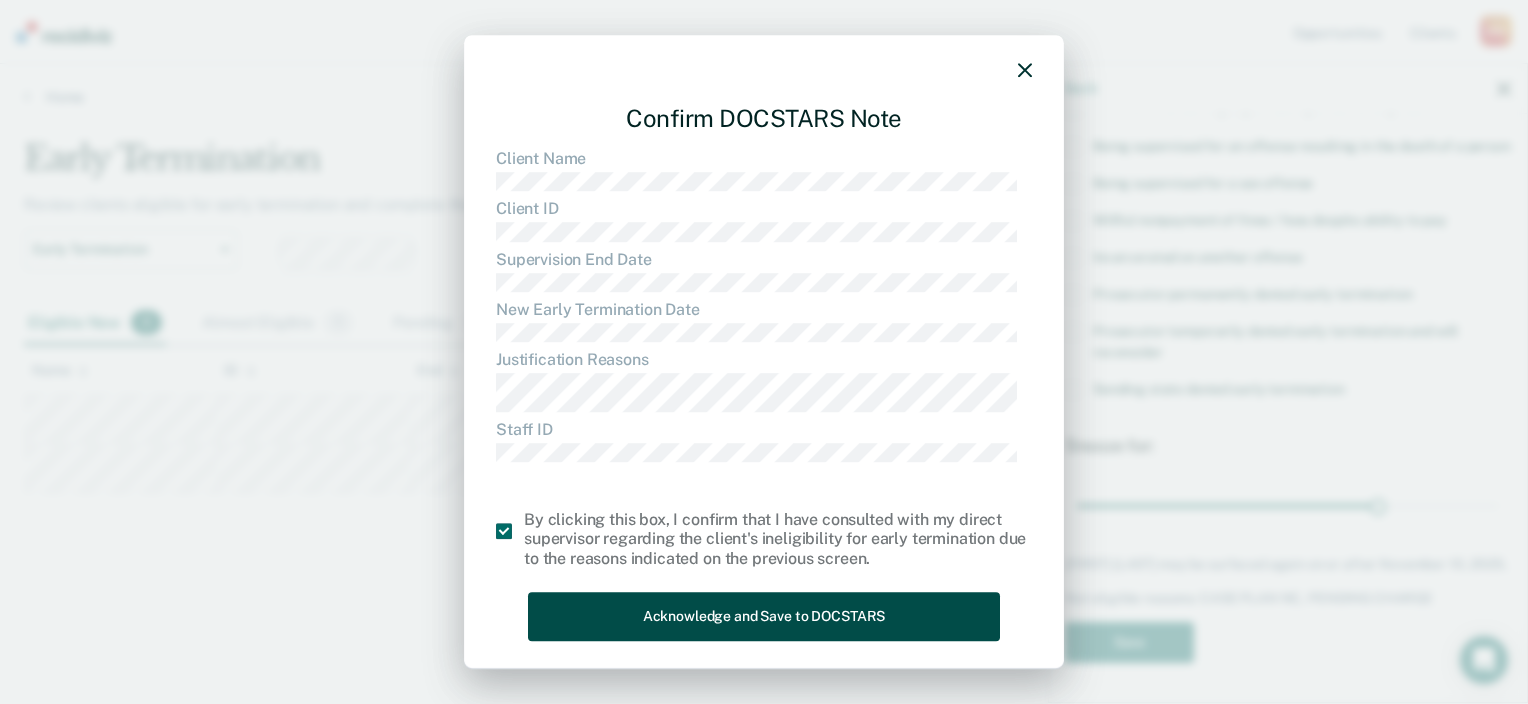 click on "Acknowledge and Save to DOCSTARS" at bounding box center (764, 616) 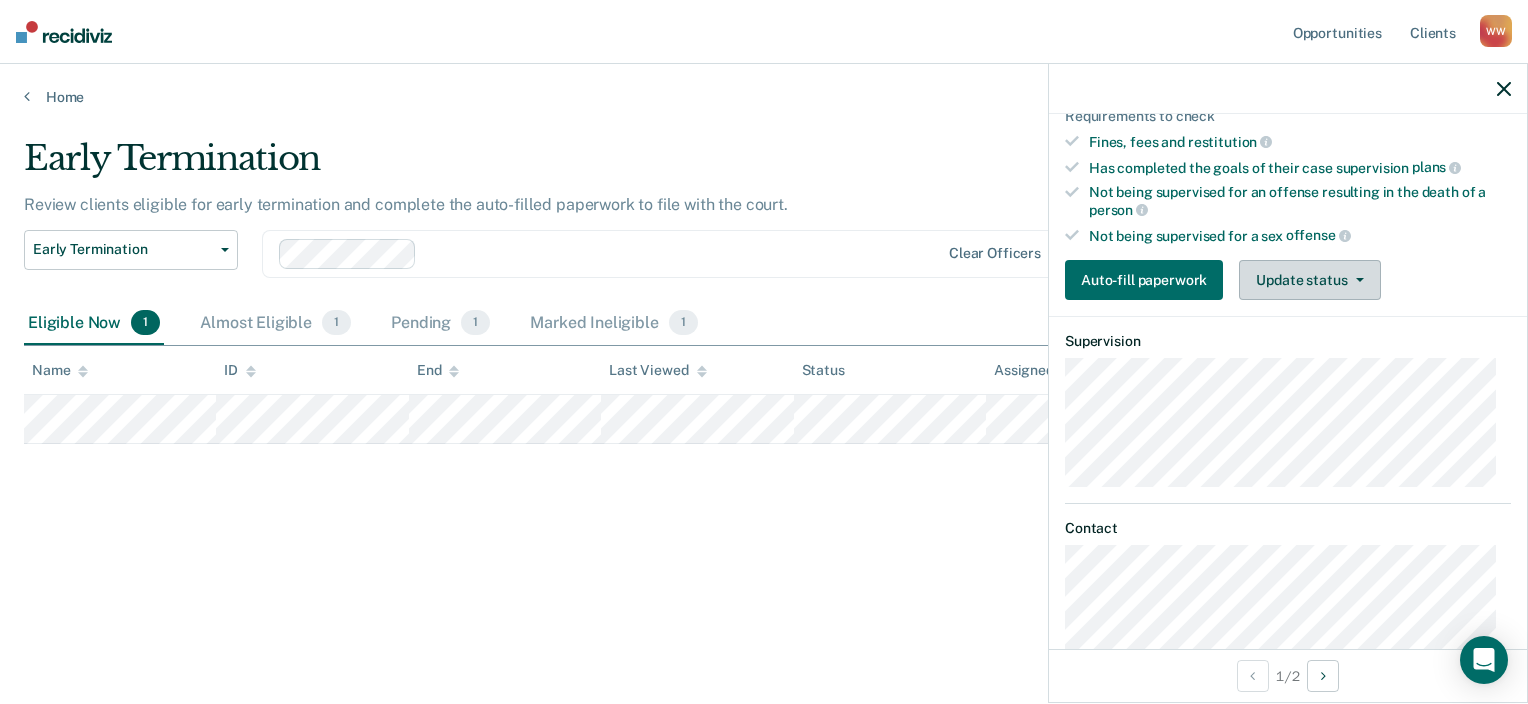 click on "Update status" at bounding box center [1309, 280] 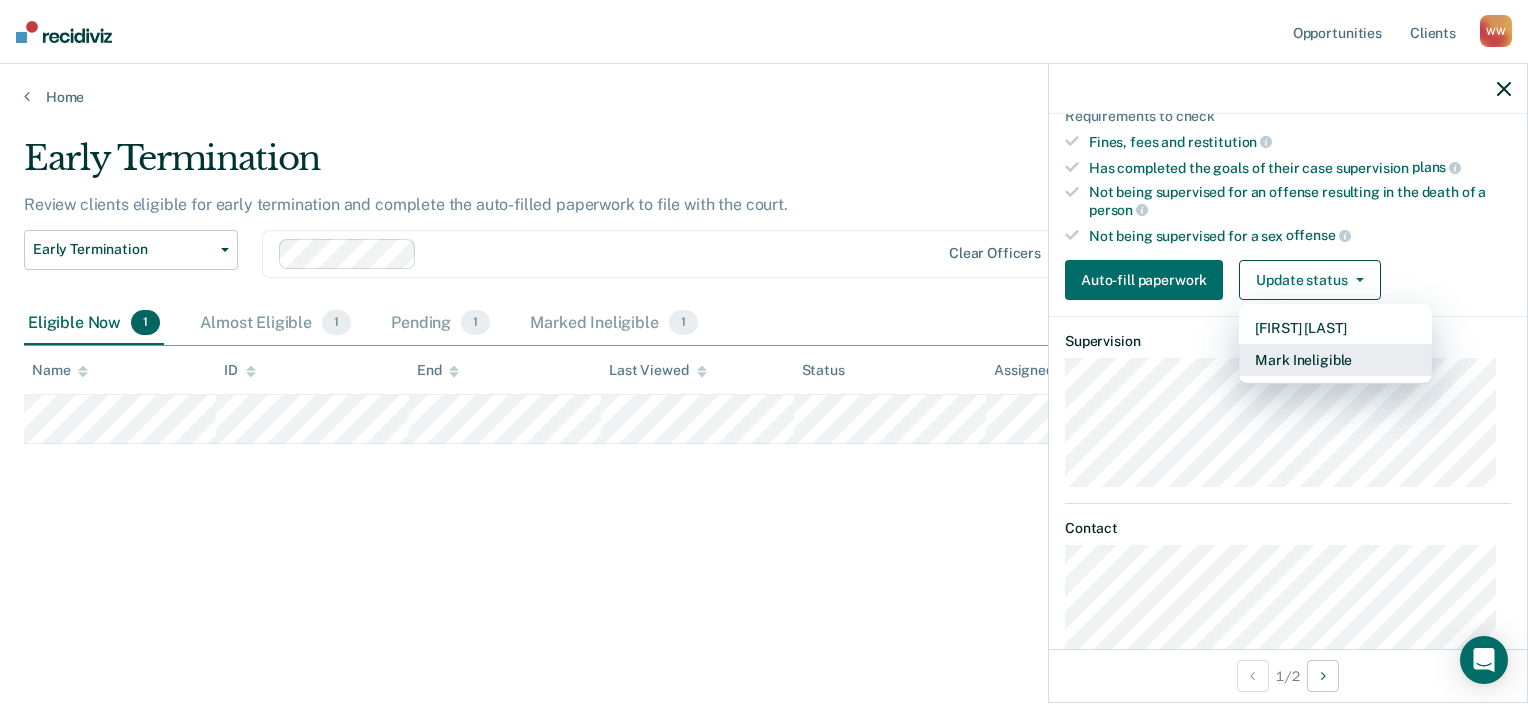 click on "Mark Ineligible" at bounding box center (1335, 360) 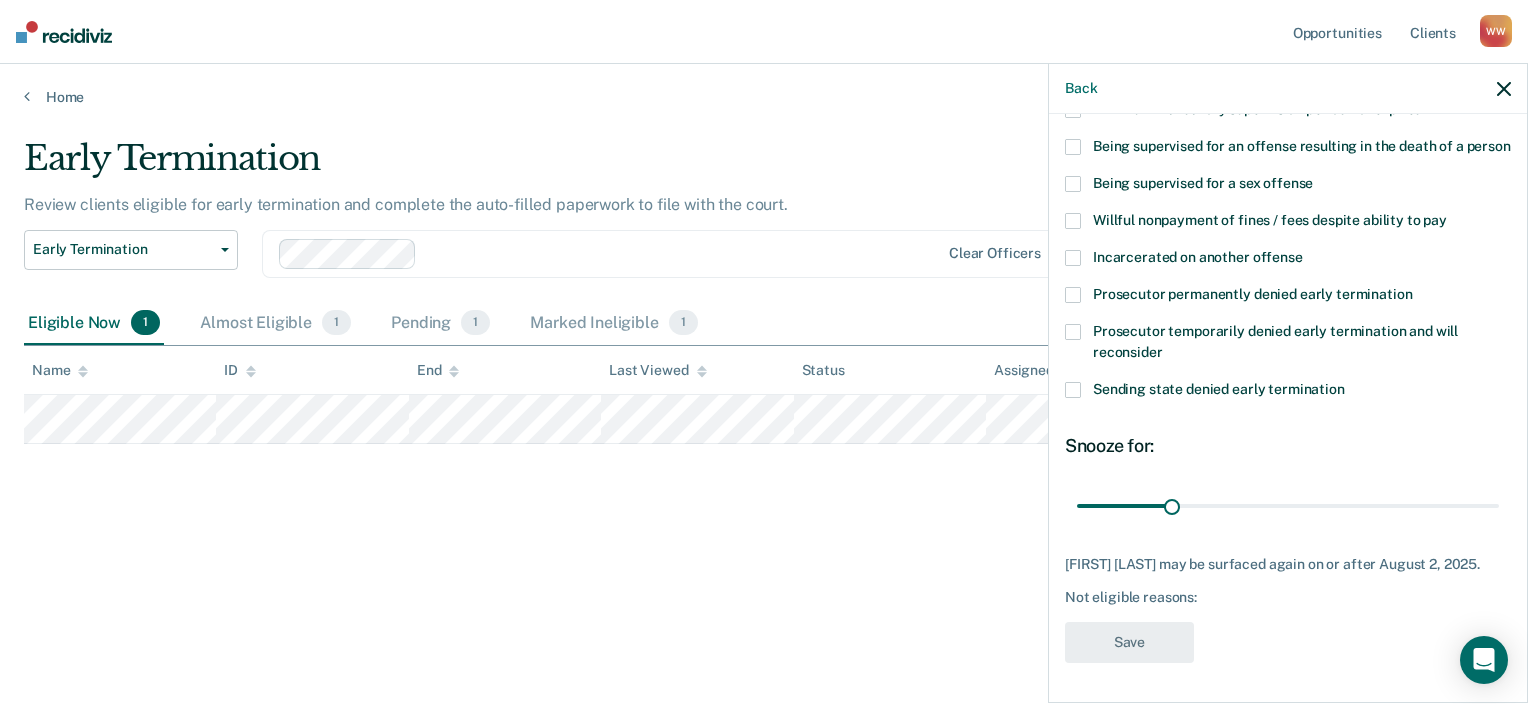 scroll, scrollTop: 274, scrollLeft: 0, axis: vertical 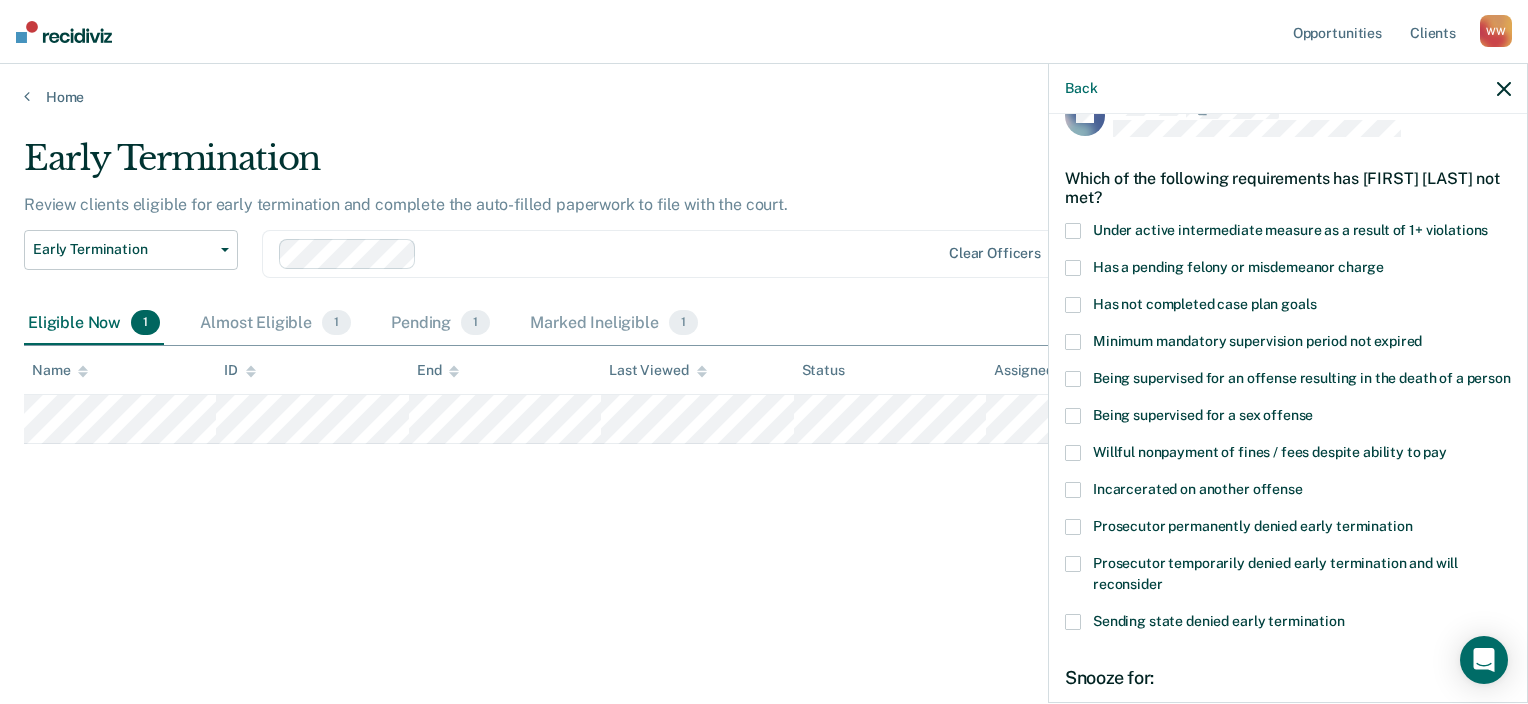 click at bounding box center (1073, 305) 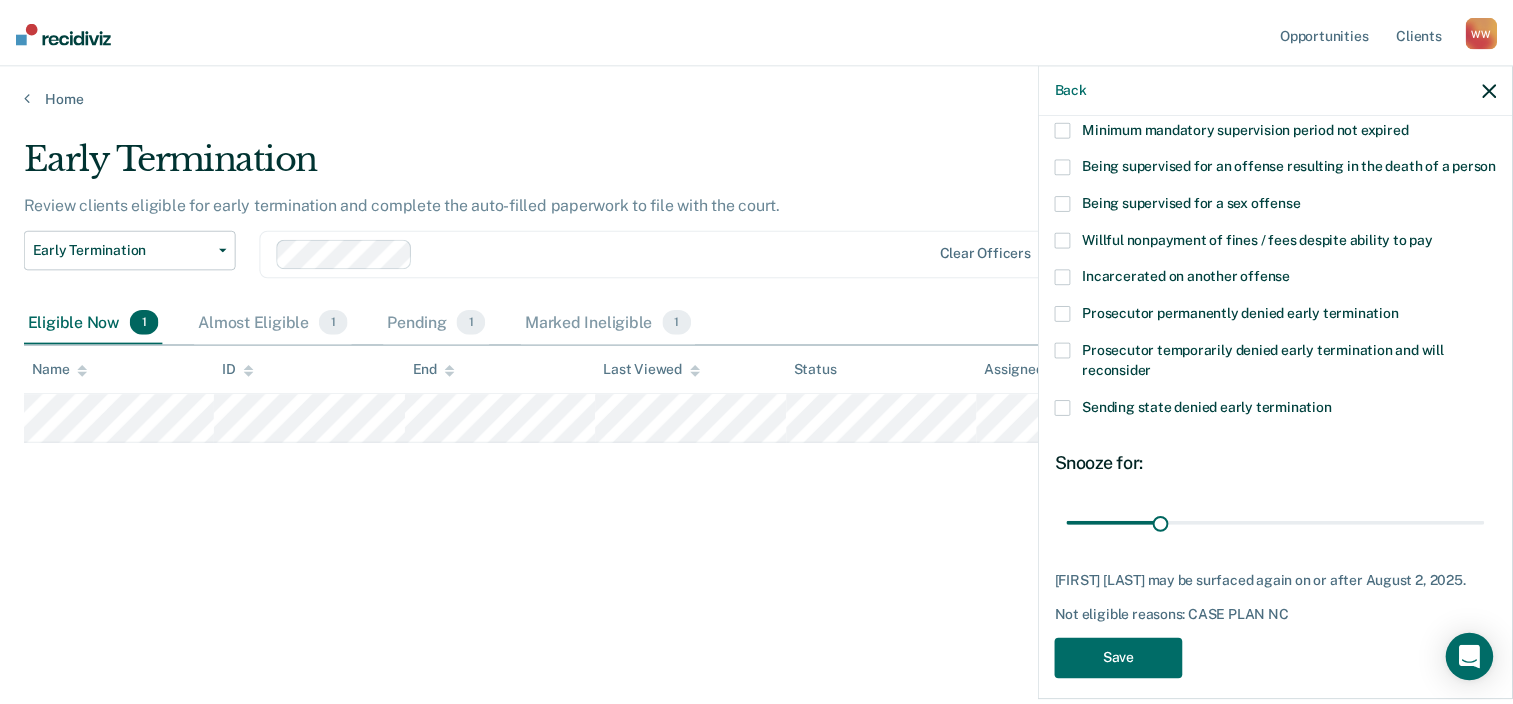 scroll, scrollTop: 257, scrollLeft: 0, axis: vertical 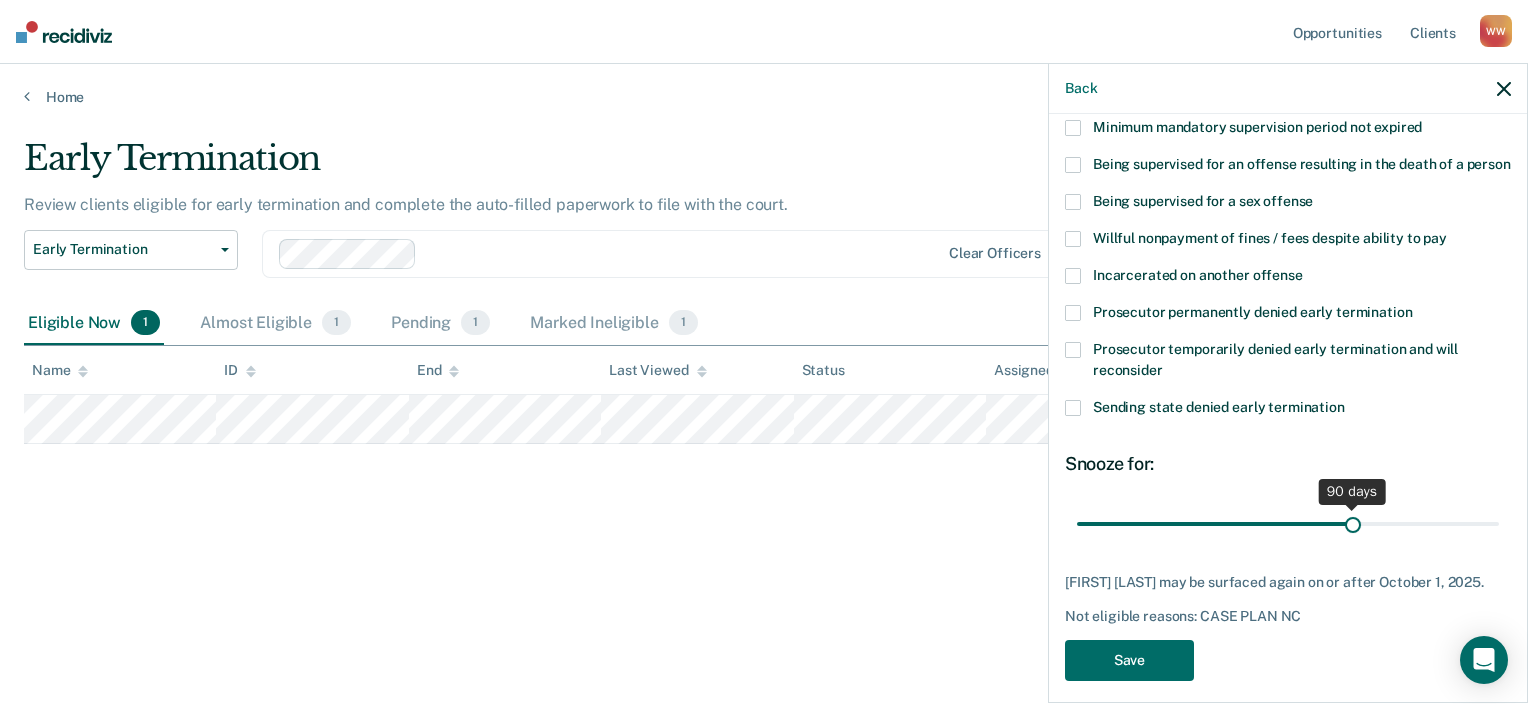 drag, startPoint x: 1168, startPoint y: 523, endPoint x: 1342, endPoint y: 521, distance: 174.01149 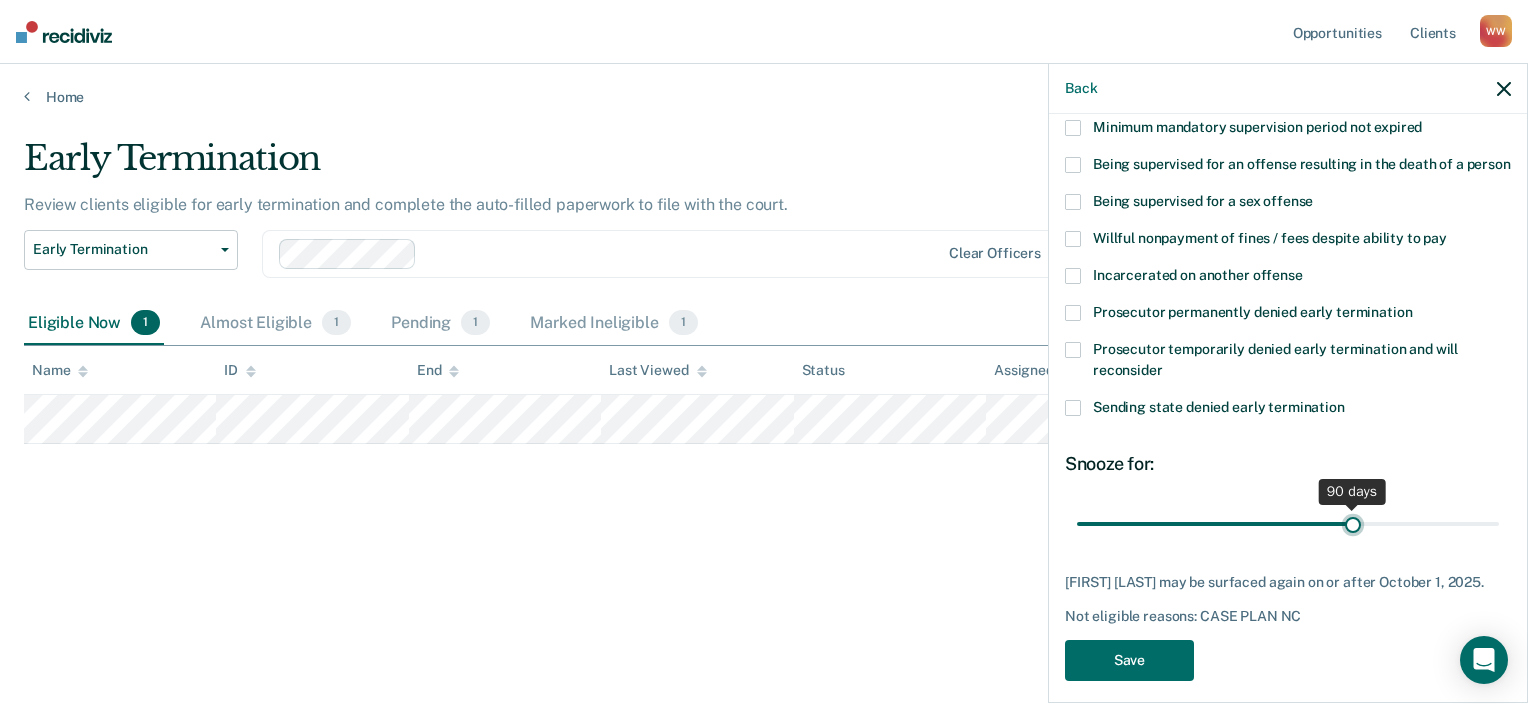 type on "90" 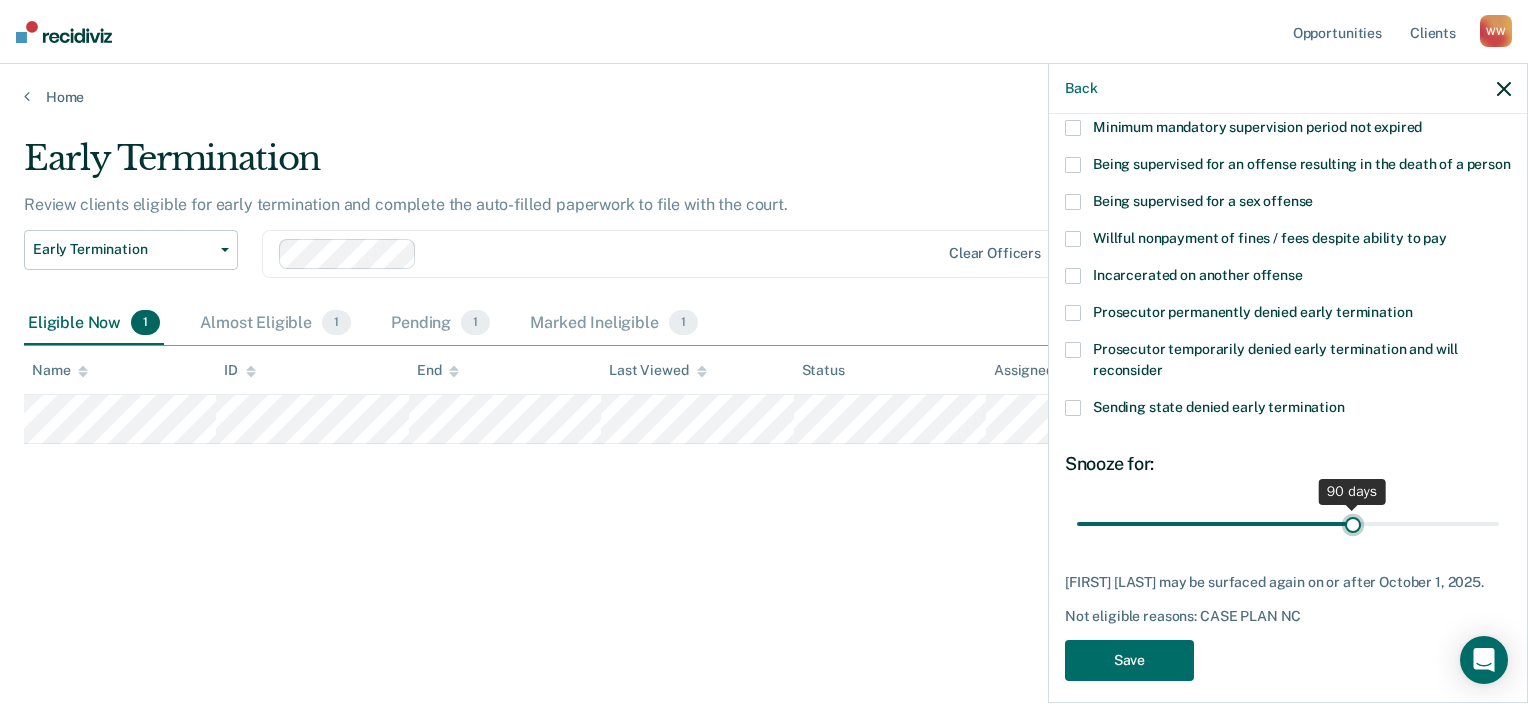 click at bounding box center (1288, 524) 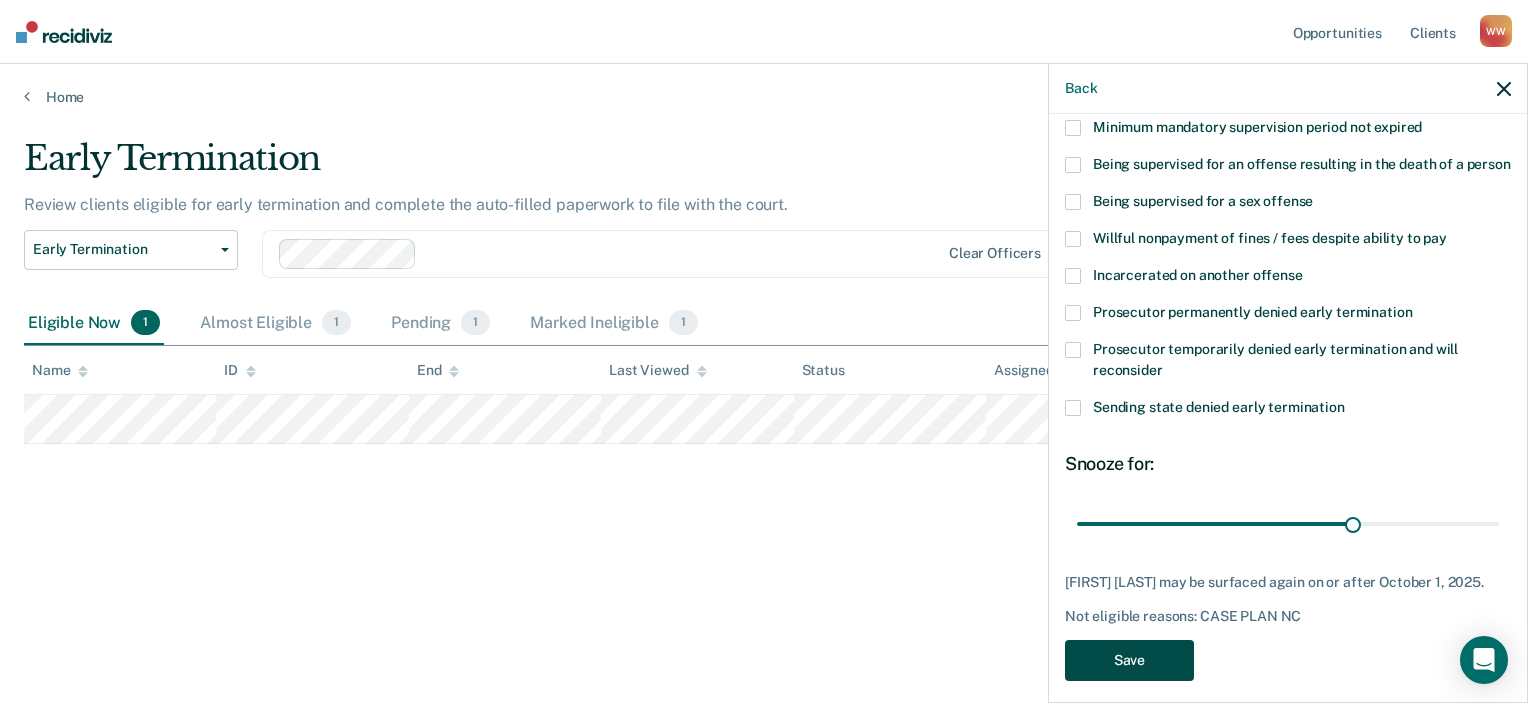 click on "Save" at bounding box center [1129, 660] 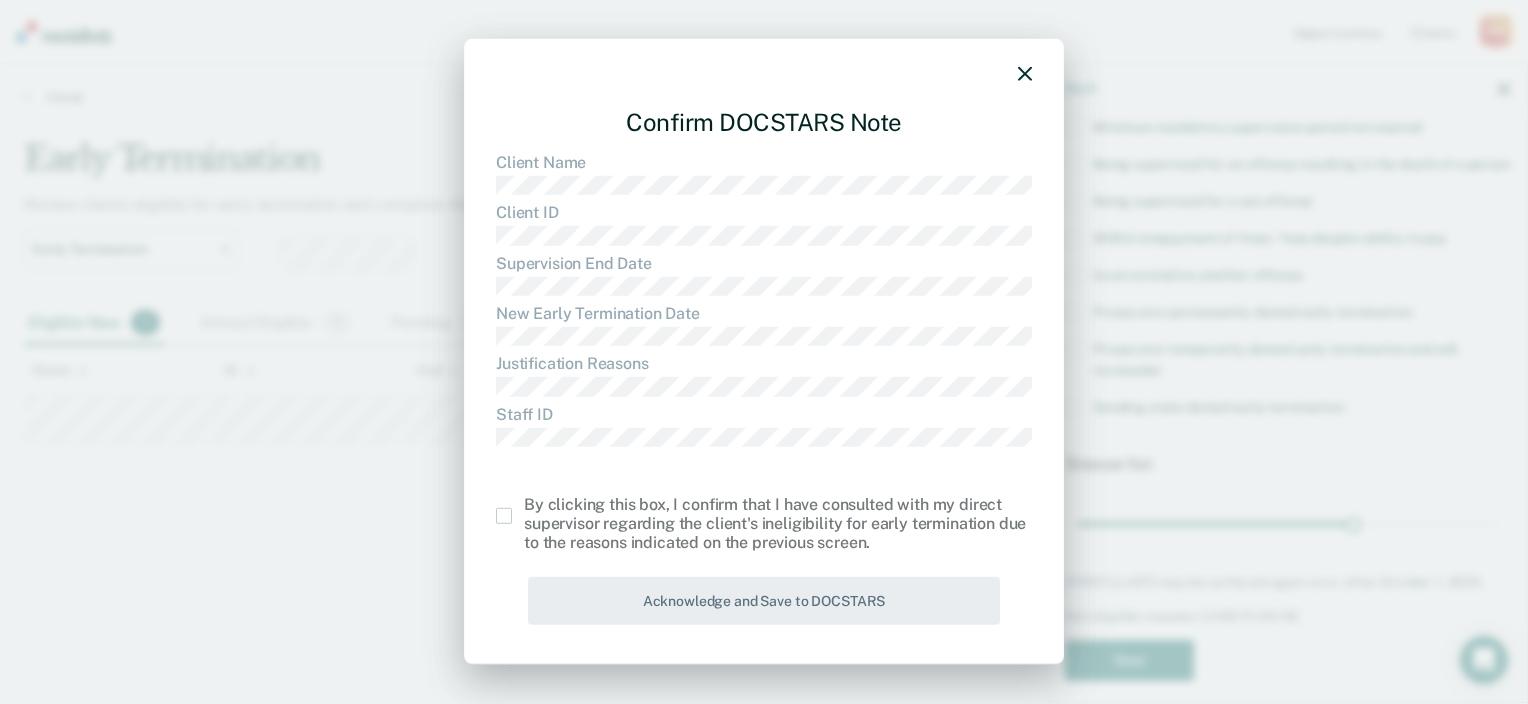 click at bounding box center (504, 516) 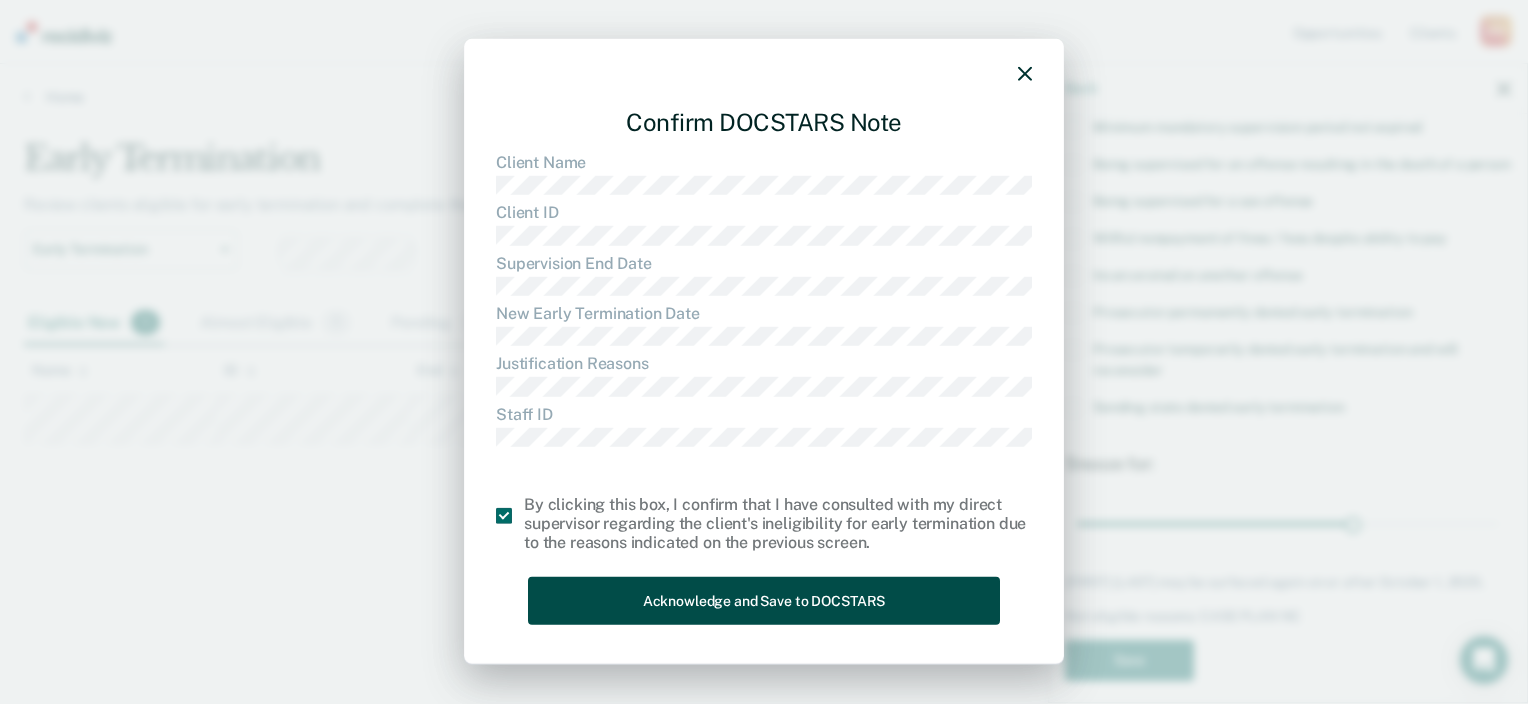 click on "Acknowledge and Save to DOCSTARS" at bounding box center [764, 600] 